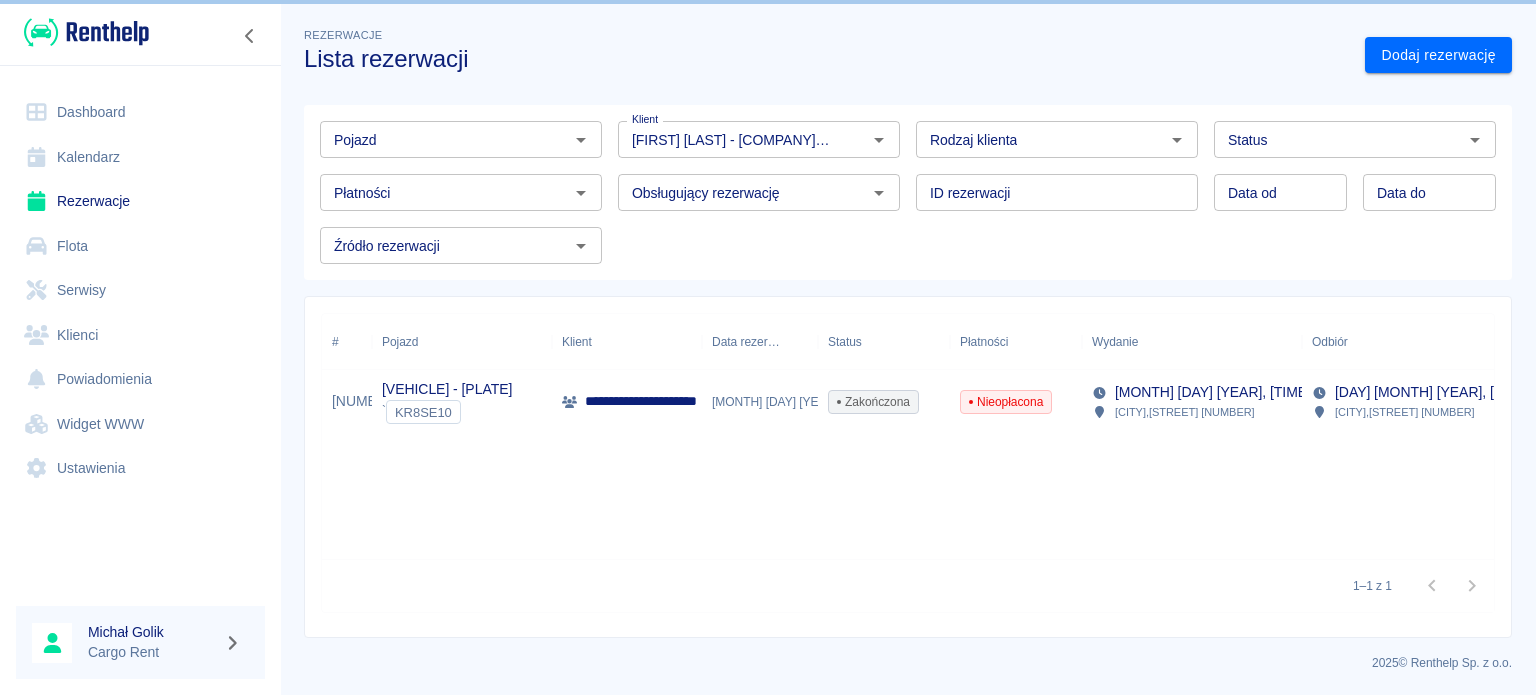 scroll, scrollTop: 0, scrollLeft: 0, axis: both 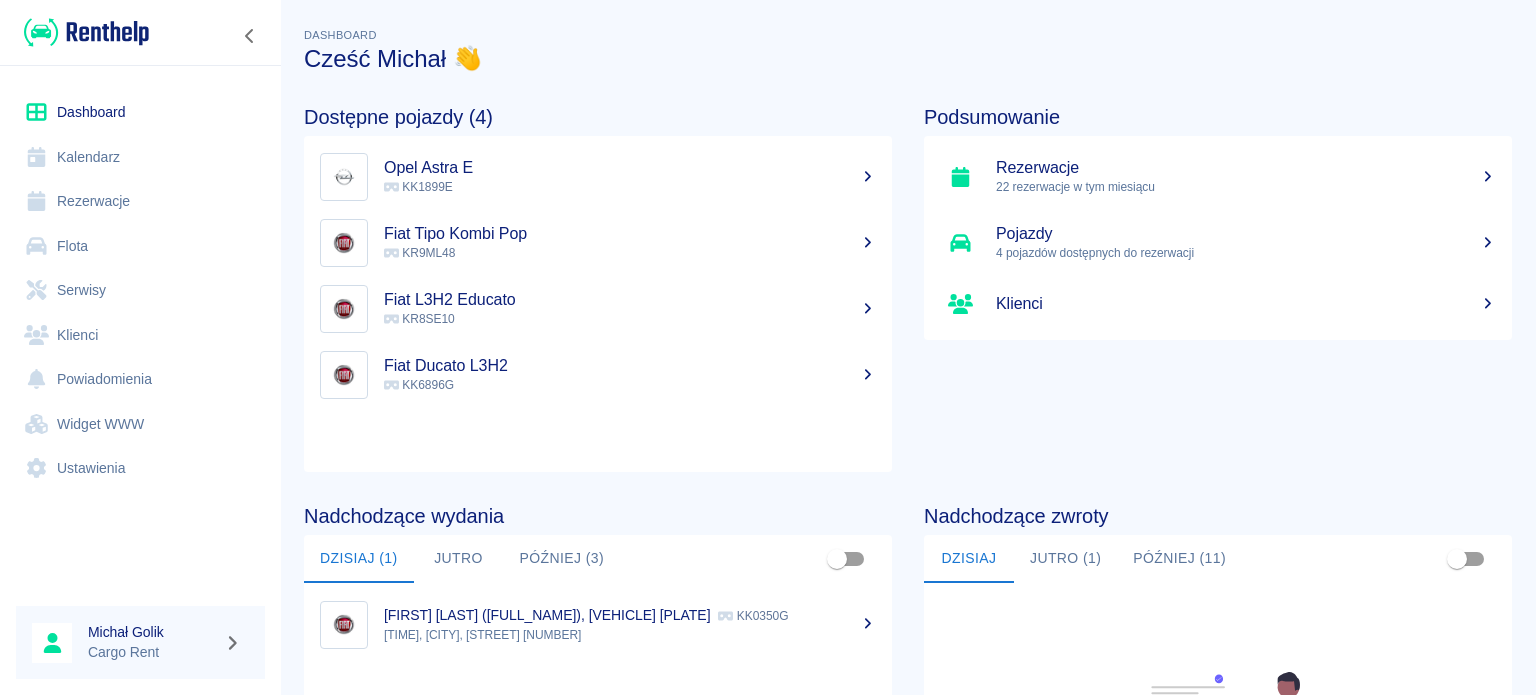 click at bounding box center (86, 32) 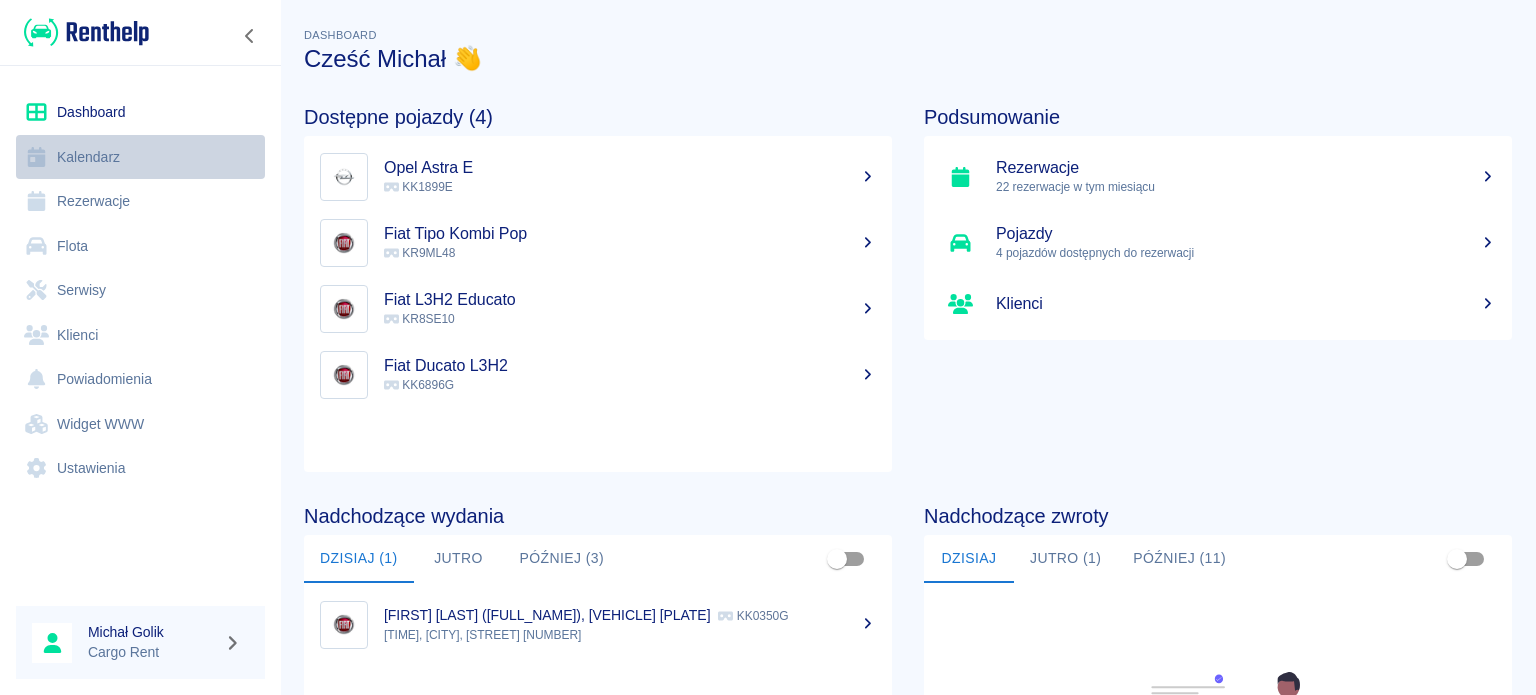 click on "Kalendarz" at bounding box center (140, 157) 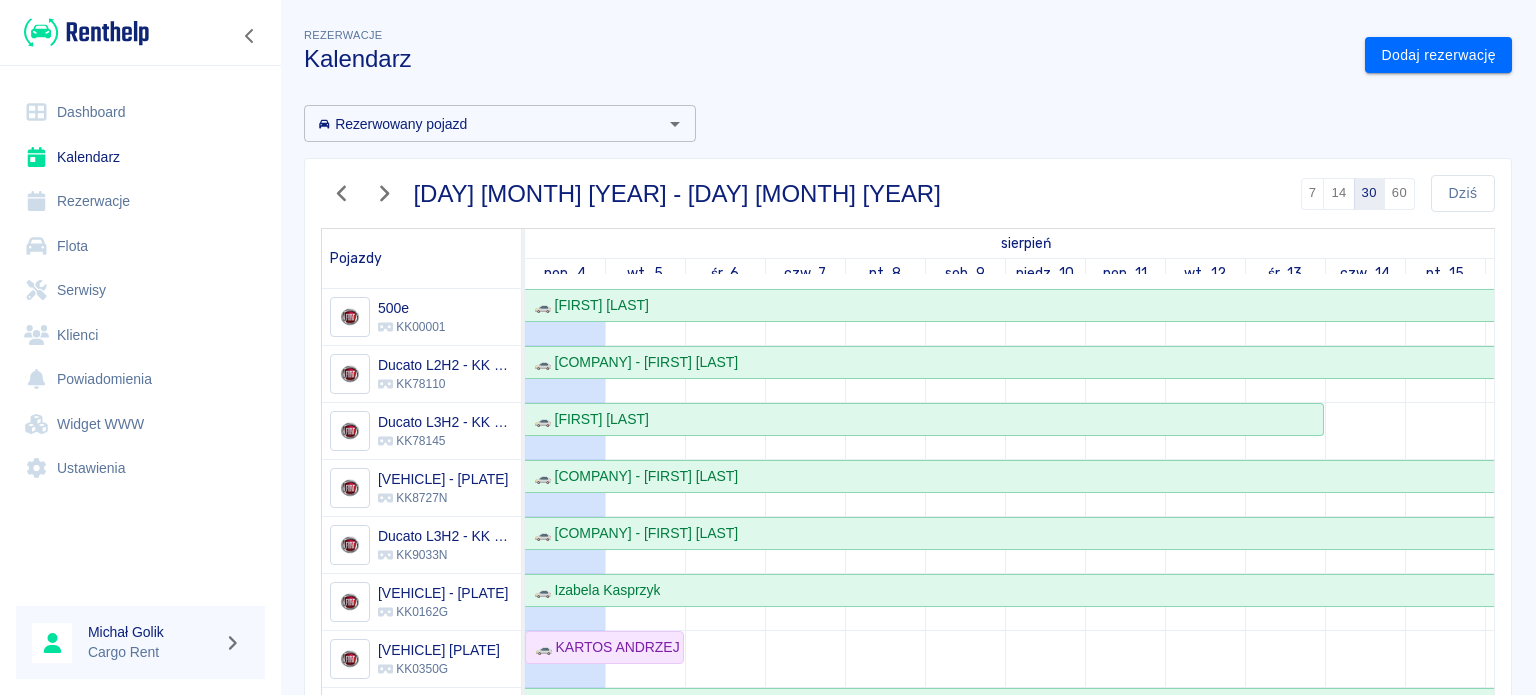 click at bounding box center [342, 193] 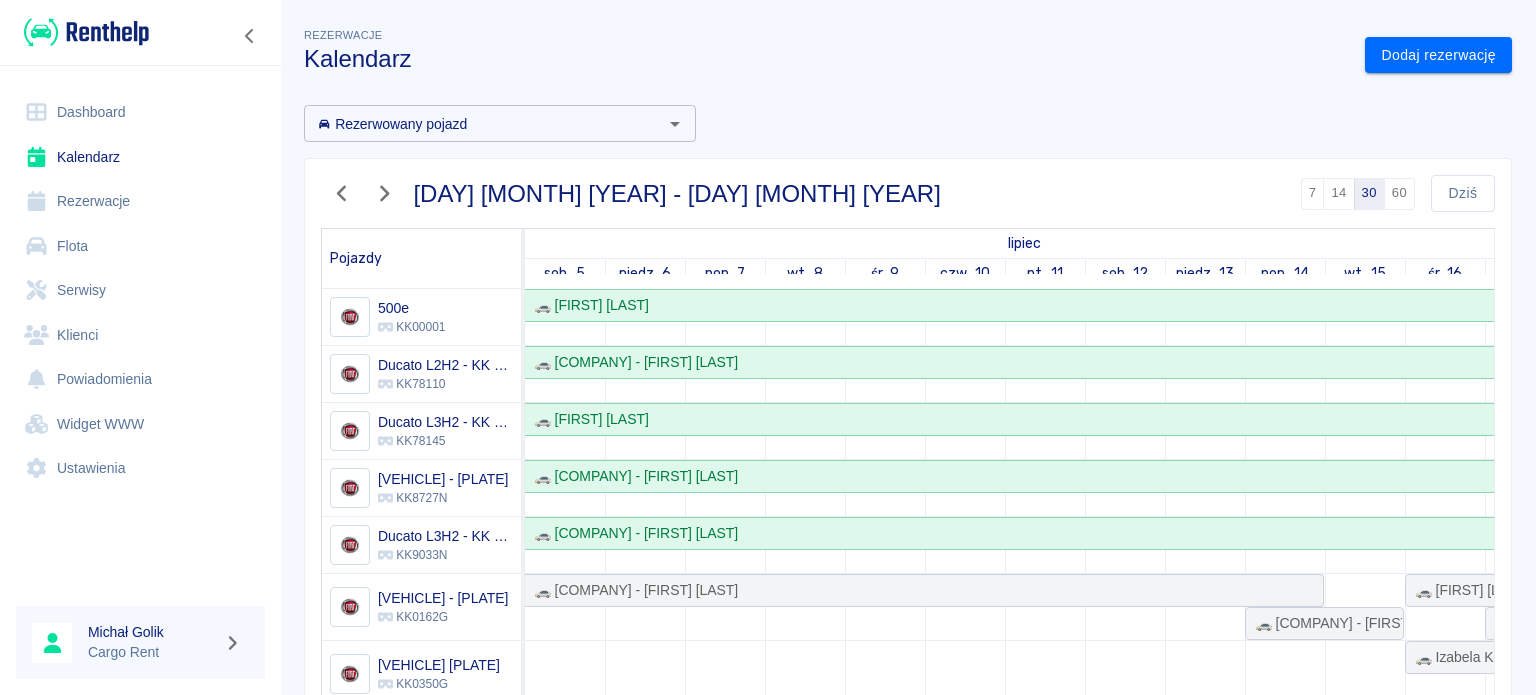 scroll, scrollTop: 280, scrollLeft: 0, axis: vertical 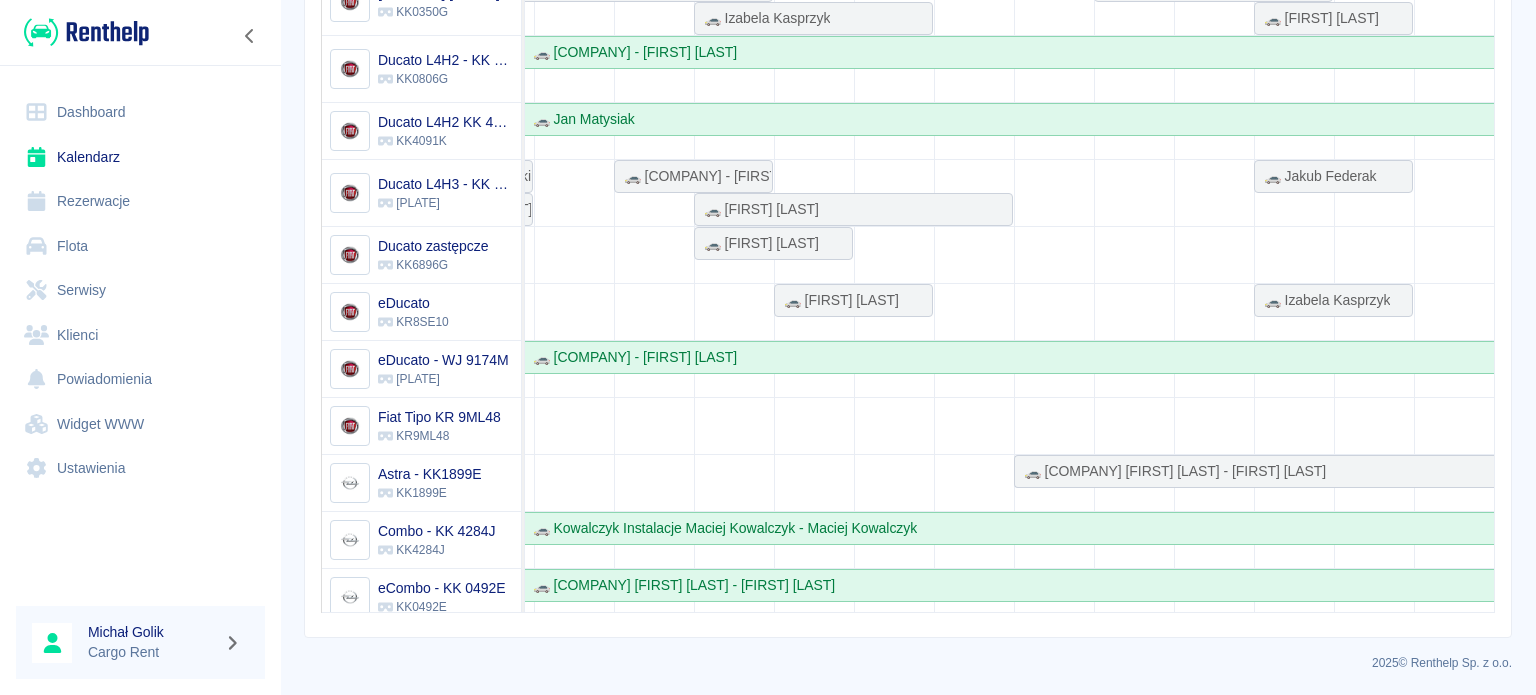 click at bounding box center [1134, 121] 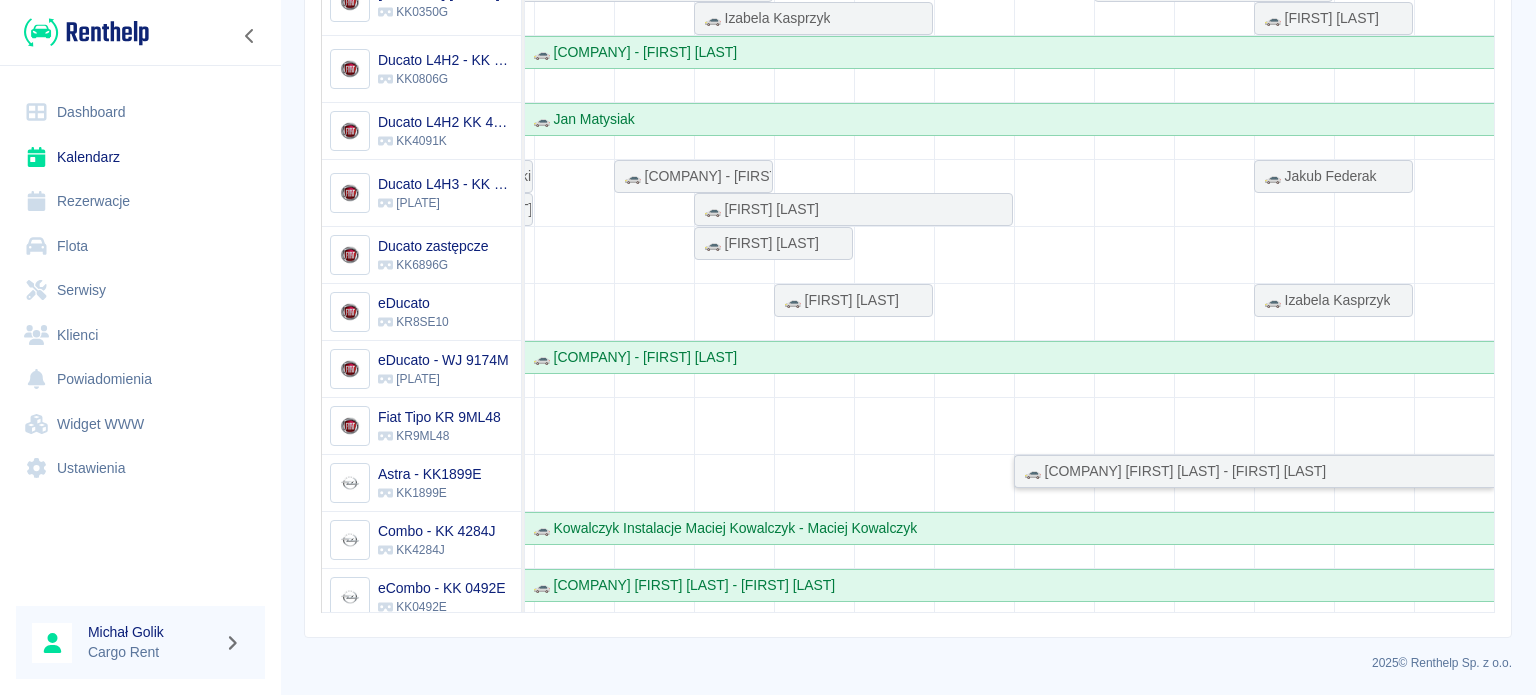 click on "🚗 [COMPANY] [FIRST] [LAST] - [FIRST] [LAST]" at bounding box center [1171, 471] 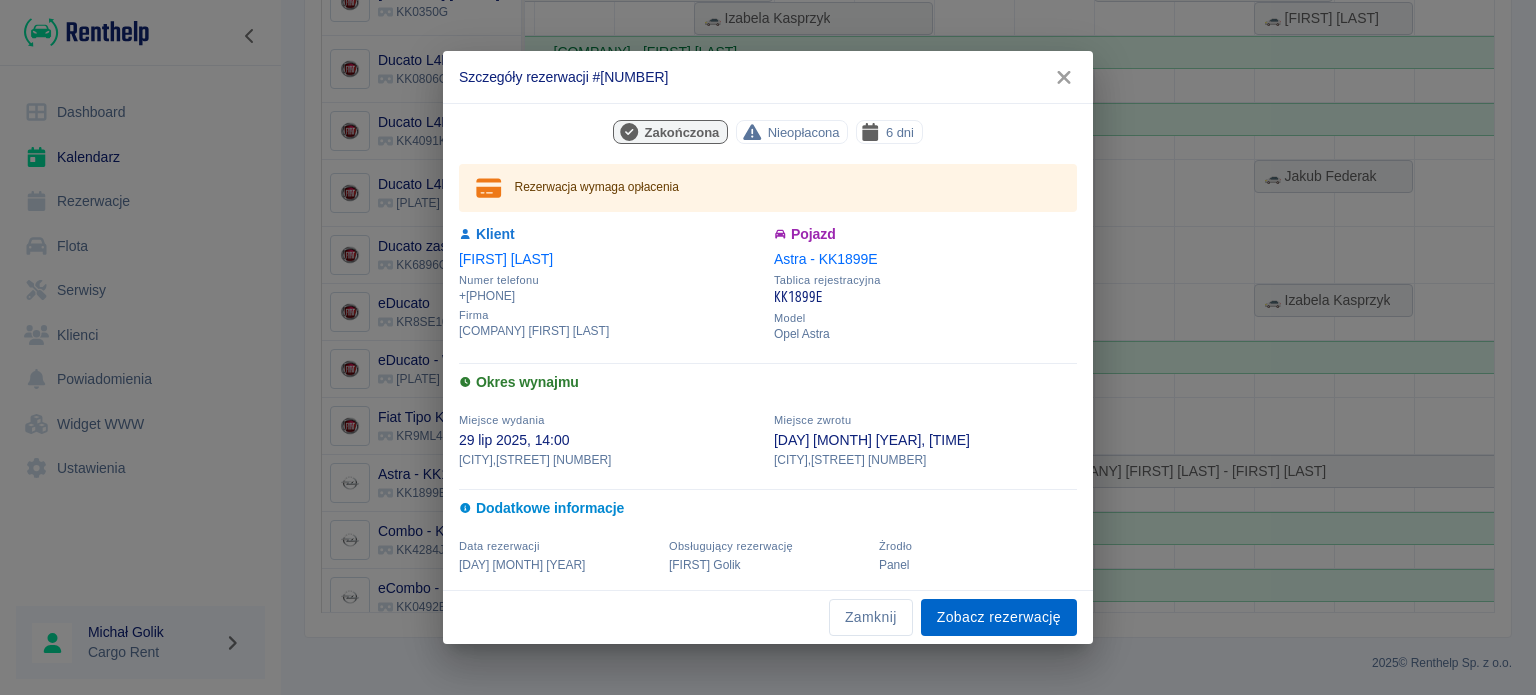 drag, startPoint x: 974, startPoint y: 603, endPoint x: 978, endPoint y: 616, distance: 13.601471 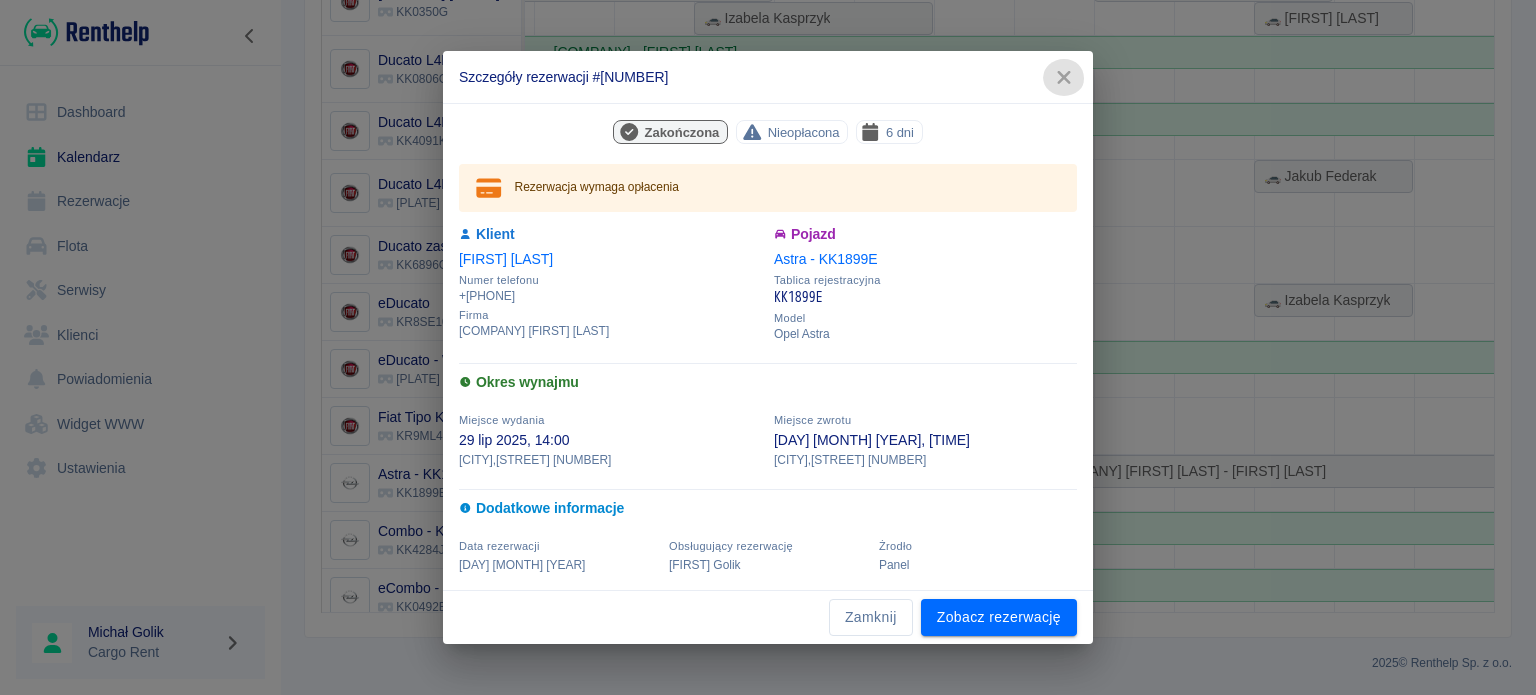 click 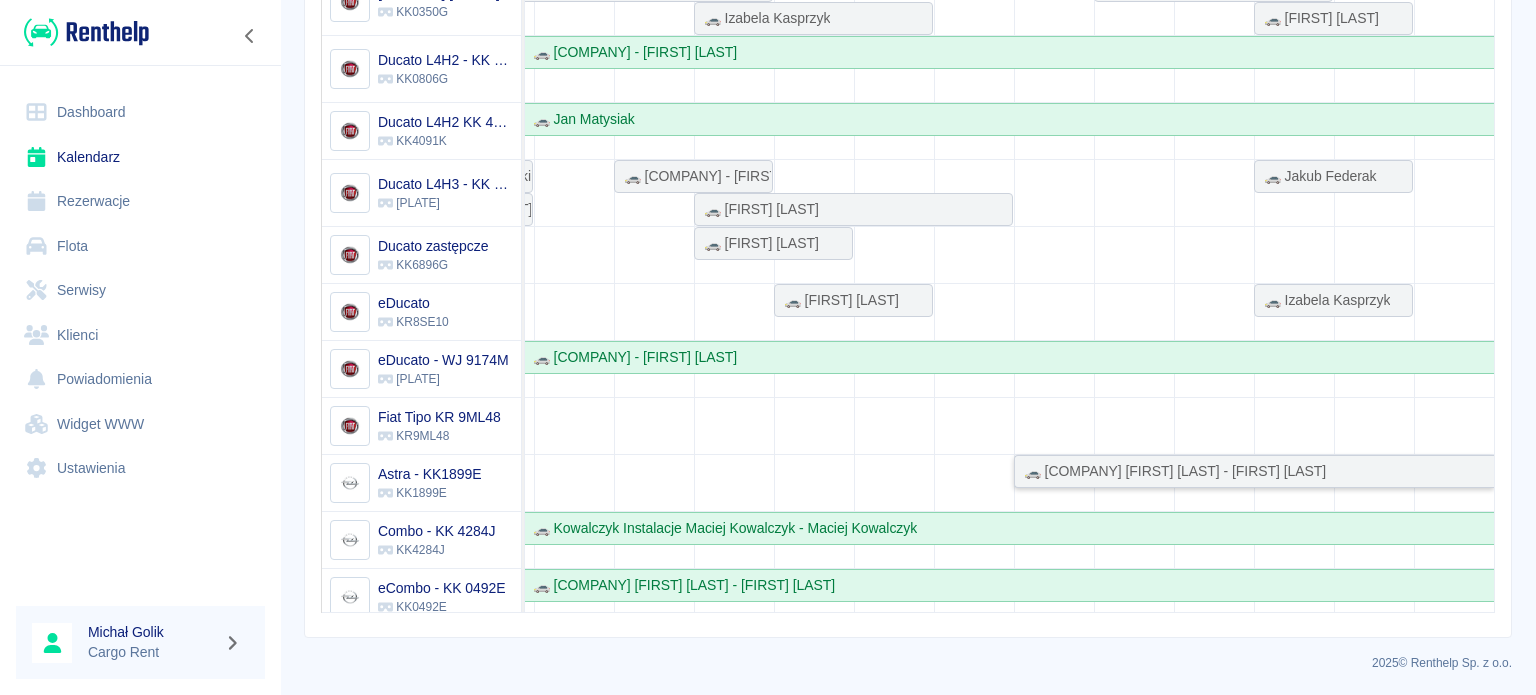 scroll, scrollTop: 67, scrollLeft: 1460, axis: both 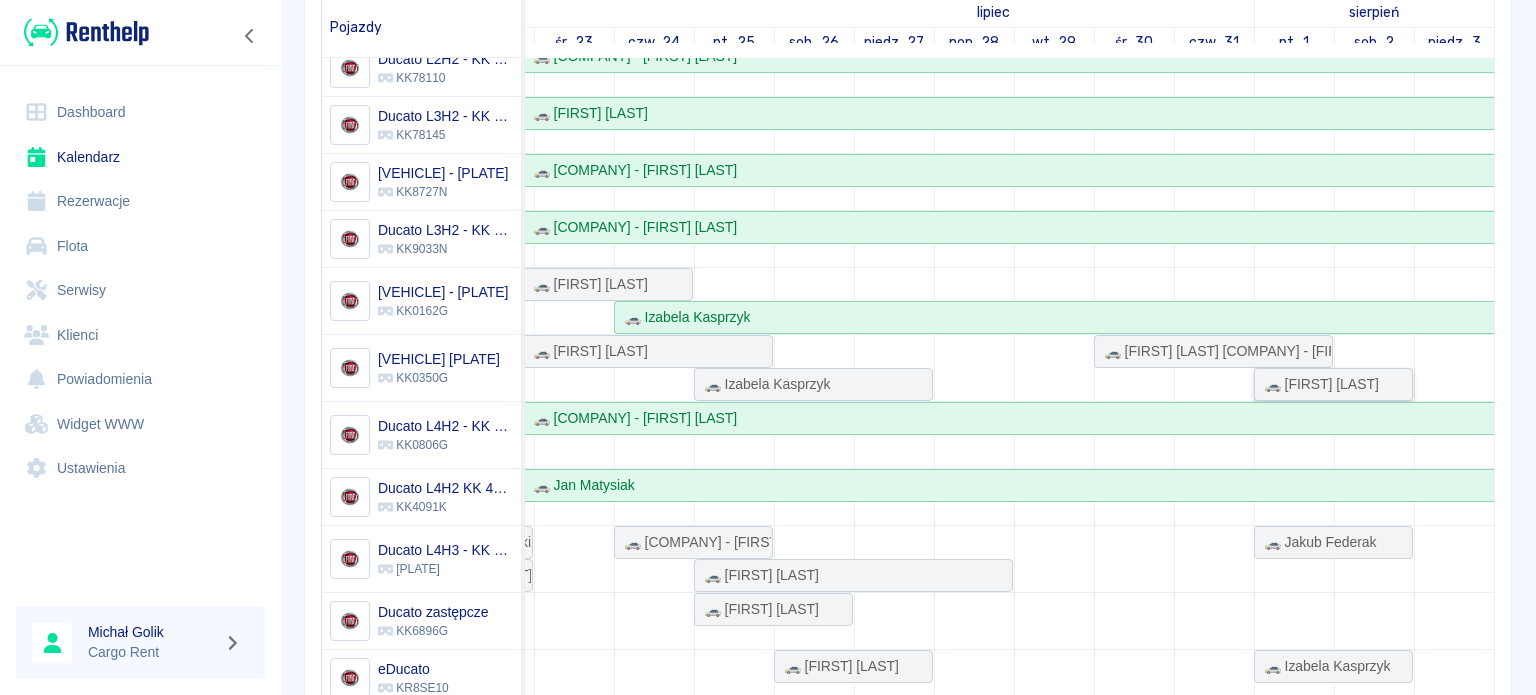 click on "🚗 [FIRST] [LAST]" at bounding box center (1317, 384) 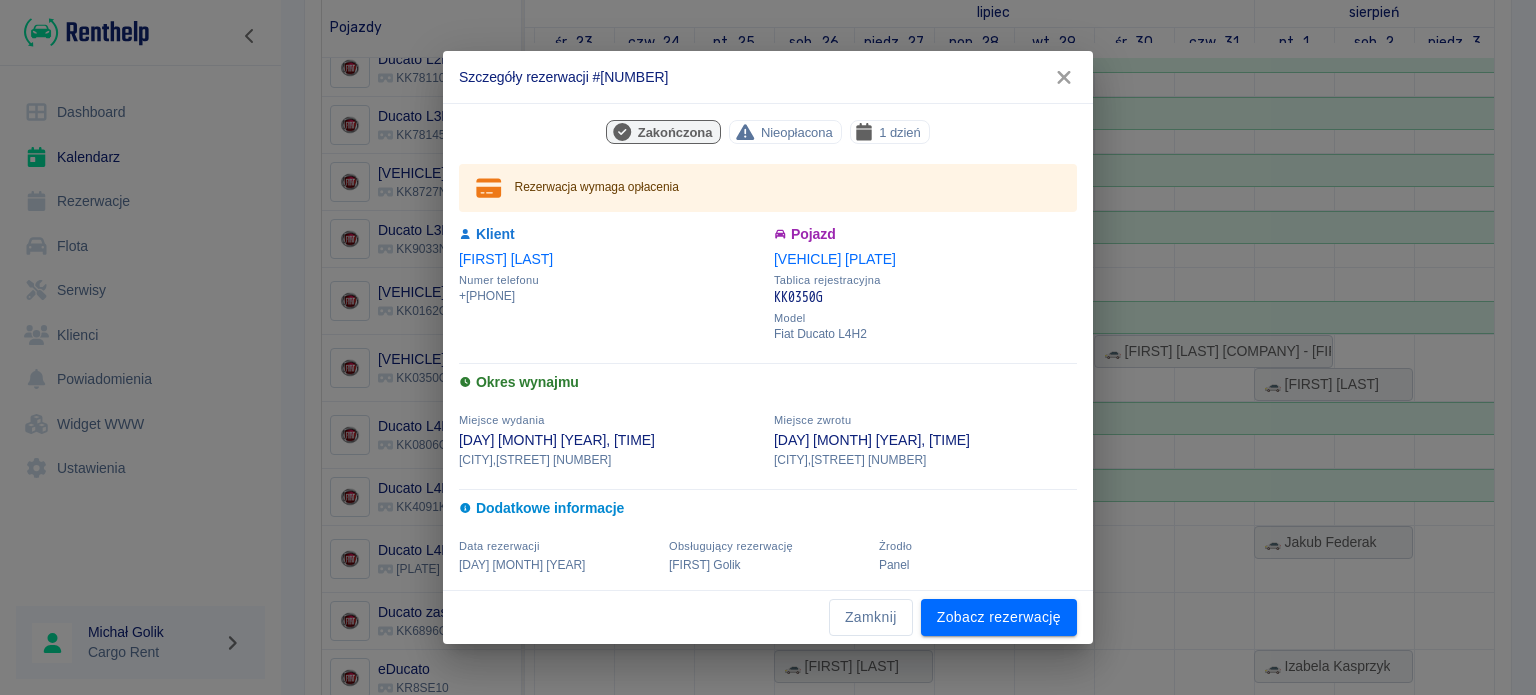 drag, startPoint x: 1067, startPoint y: 78, endPoint x: 1031, endPoint y: 77, distance: 36.013885 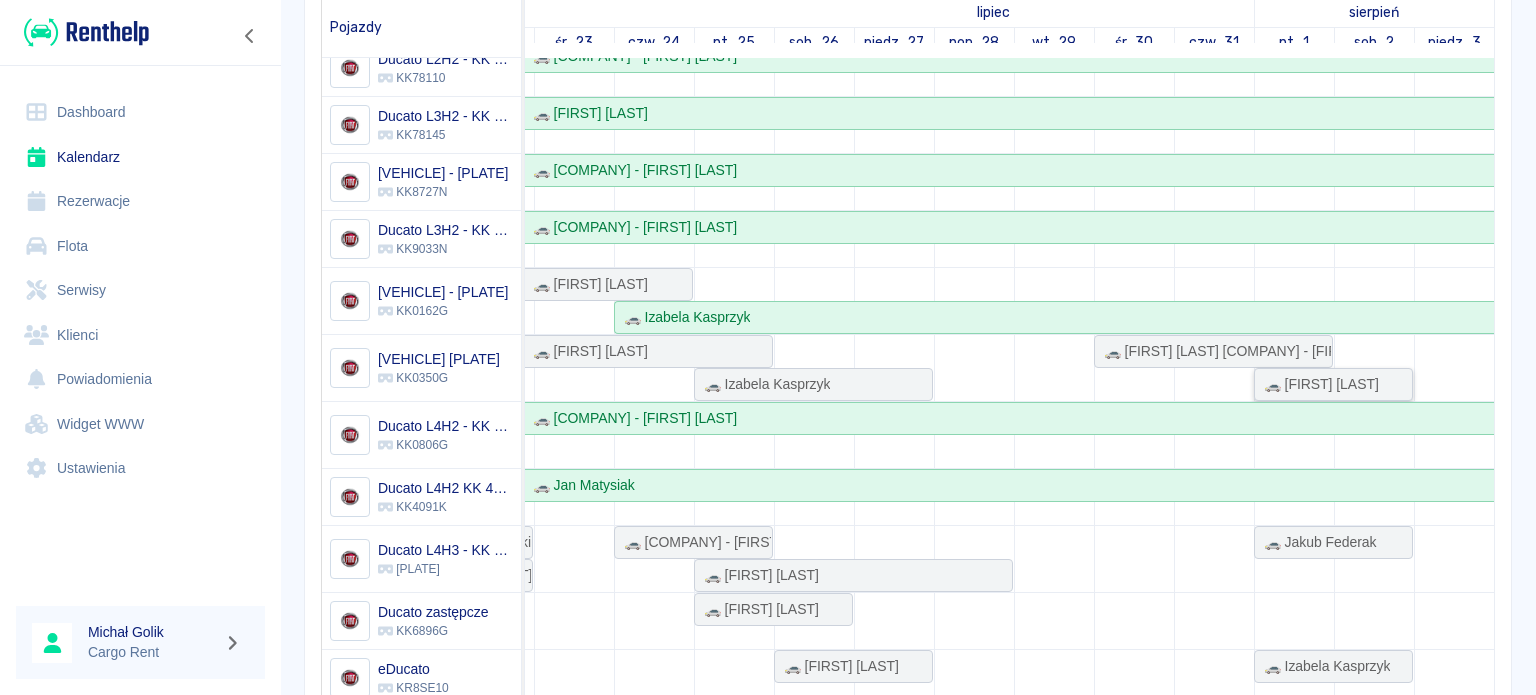 scroll, scrollTop: 100, scrollLeft: 1460, axis: both 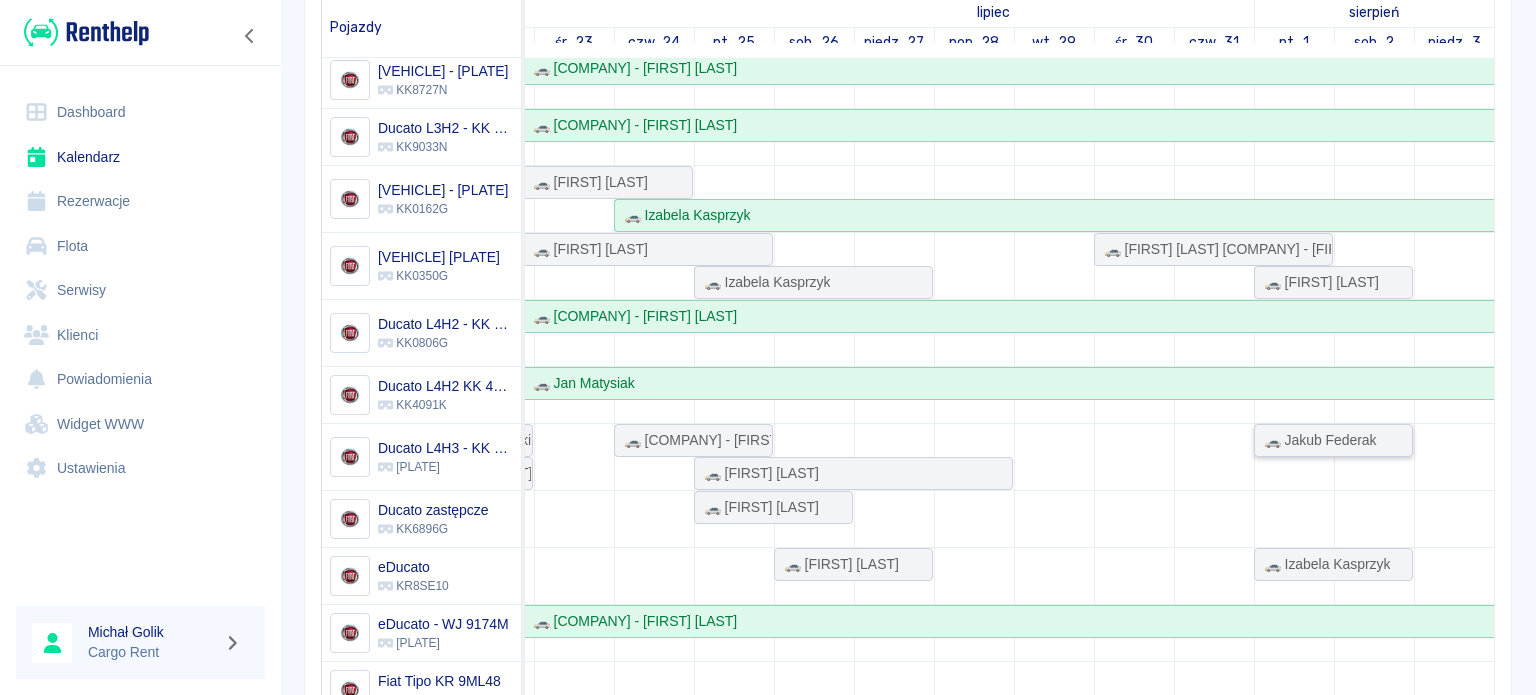 click on "🚗 Jakub Federak" at bounding box center [1316, 440] 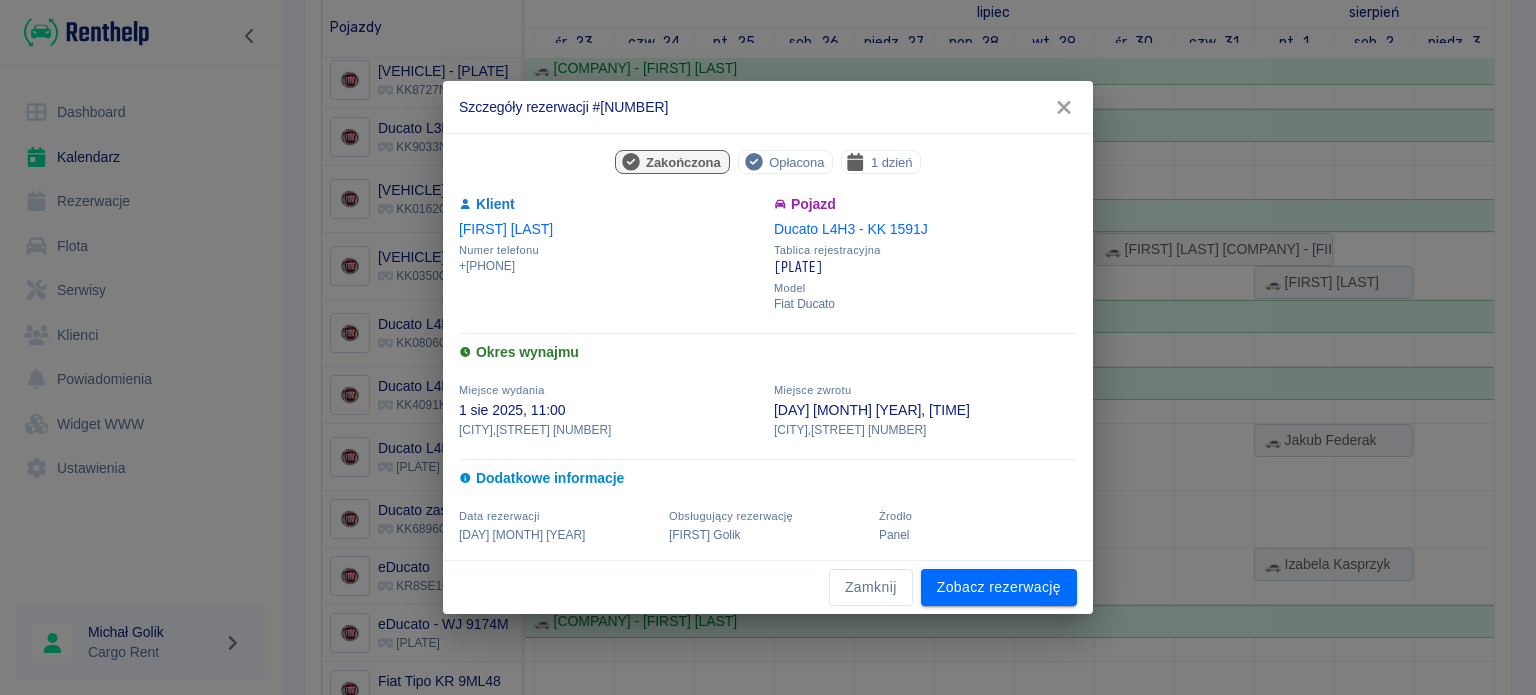 click on "Szczegóły rezerwacji #[NUMBER]" at bounding box center [768, 107] 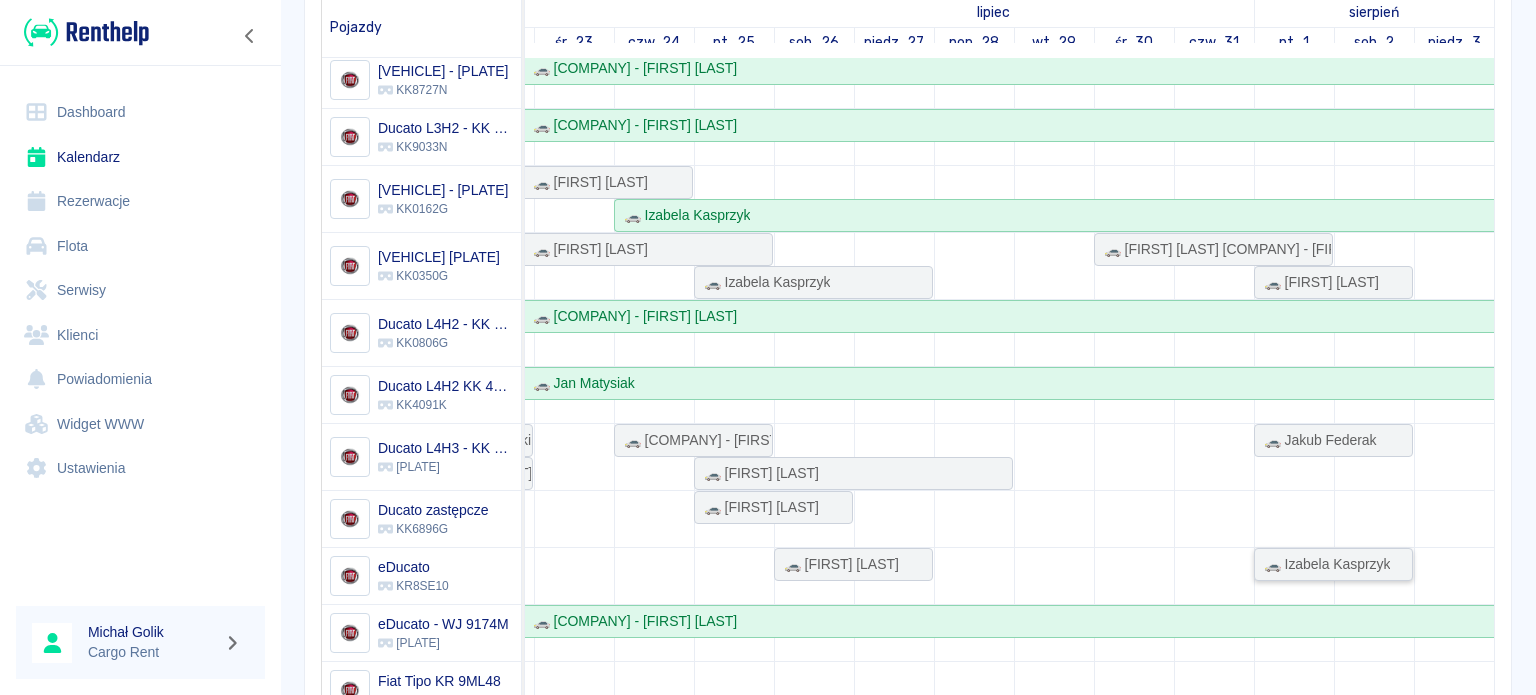 click on "🚗 Izabela Kasprzyk" at bounding box center (1323, 564) 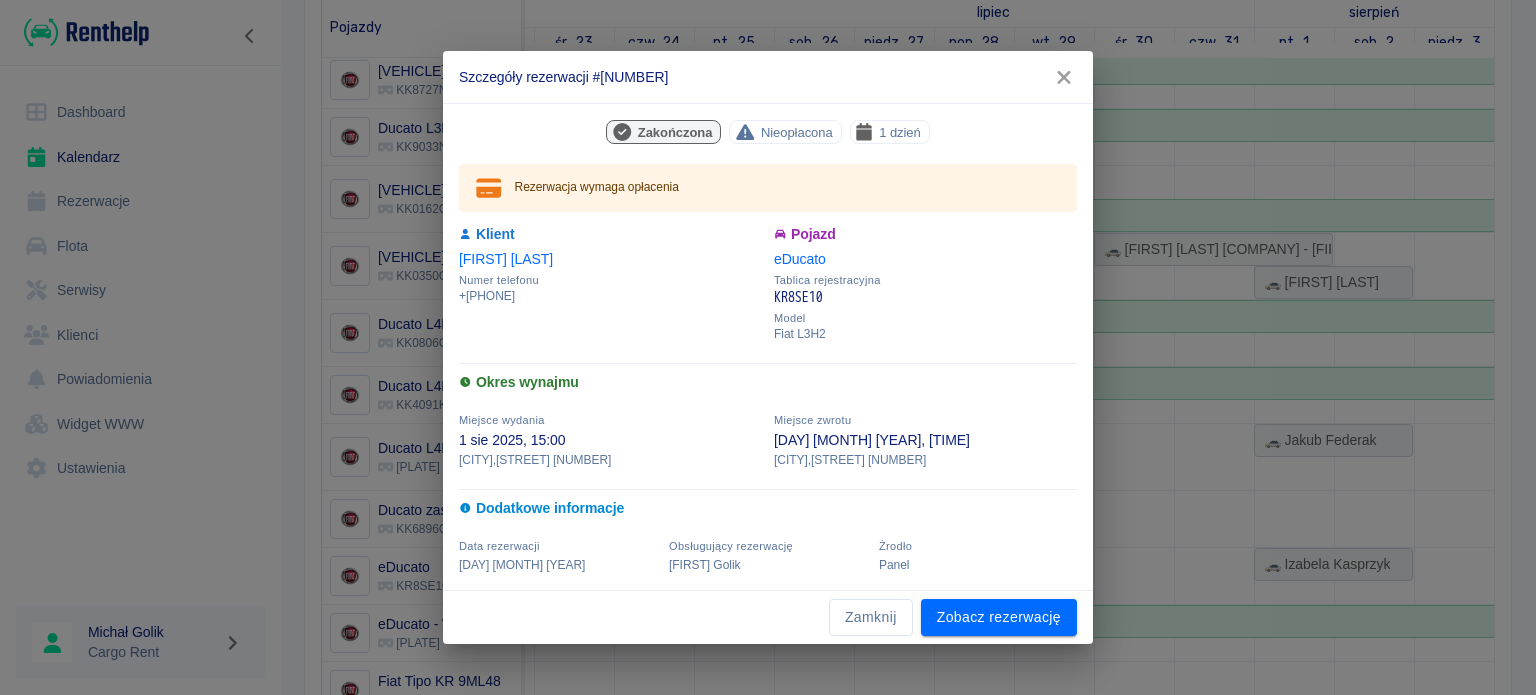 click 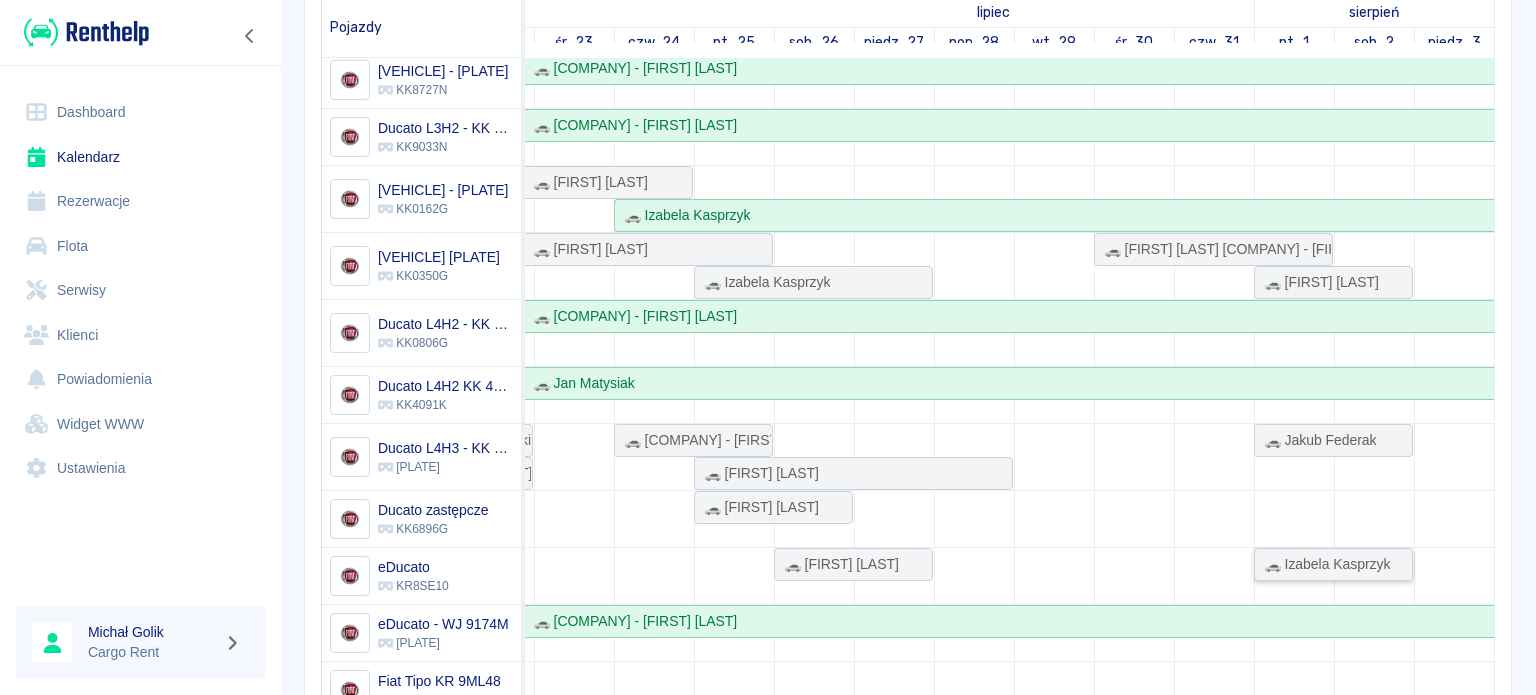 scroll, scrollTop: 248, scrollLeft: 1460, axis: both 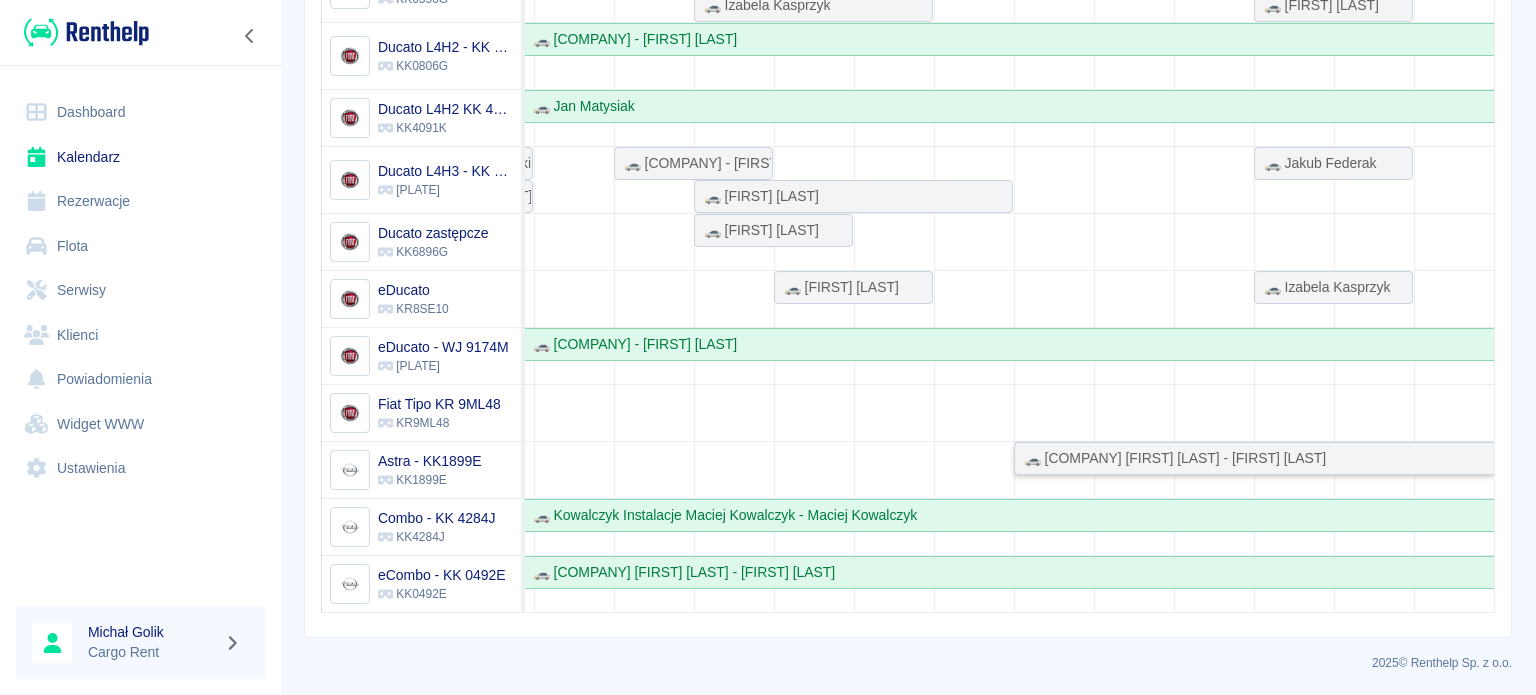 click on "🚗 [COMPANY] [FIRST] [LAST] - [FIRST] [LAST]" at bounding box center (1254, 458) 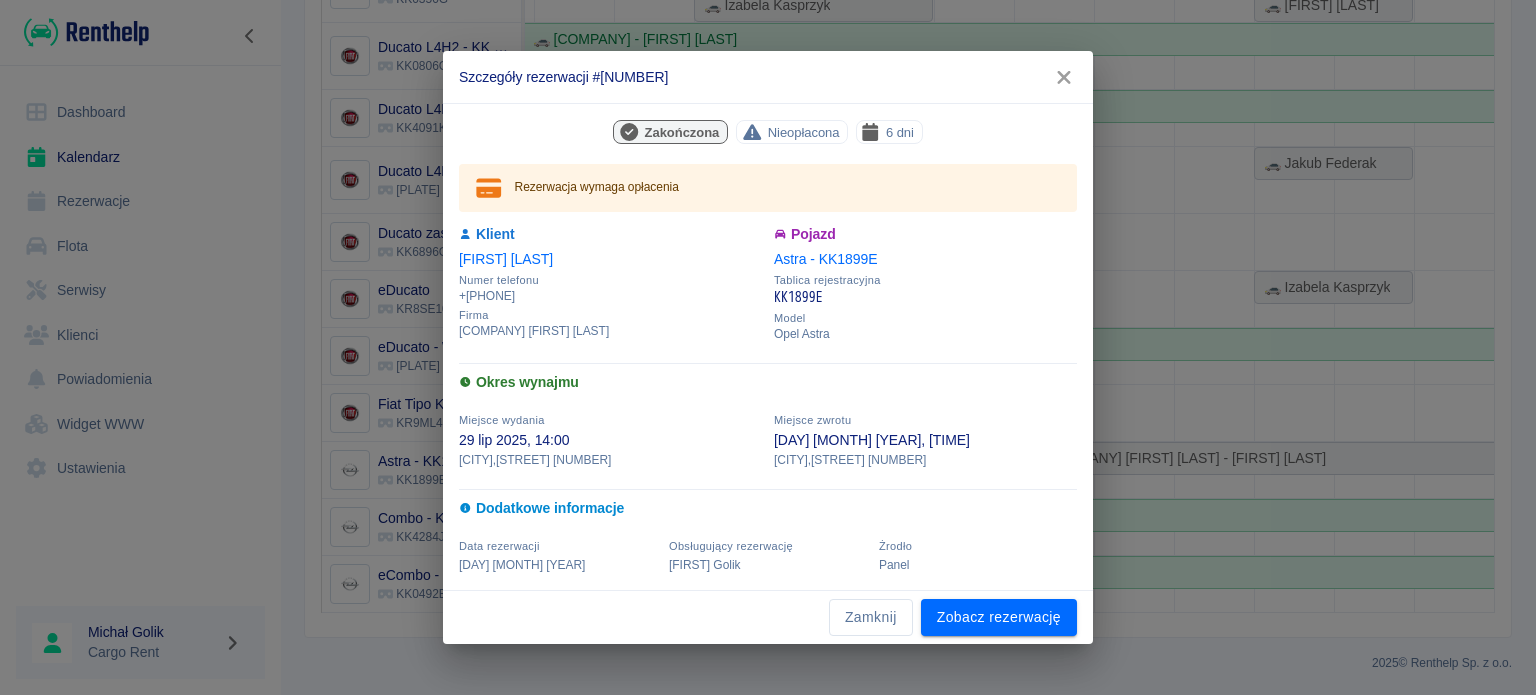 click on "[FIRST] [LAST]" at bounding box center (506, 259) 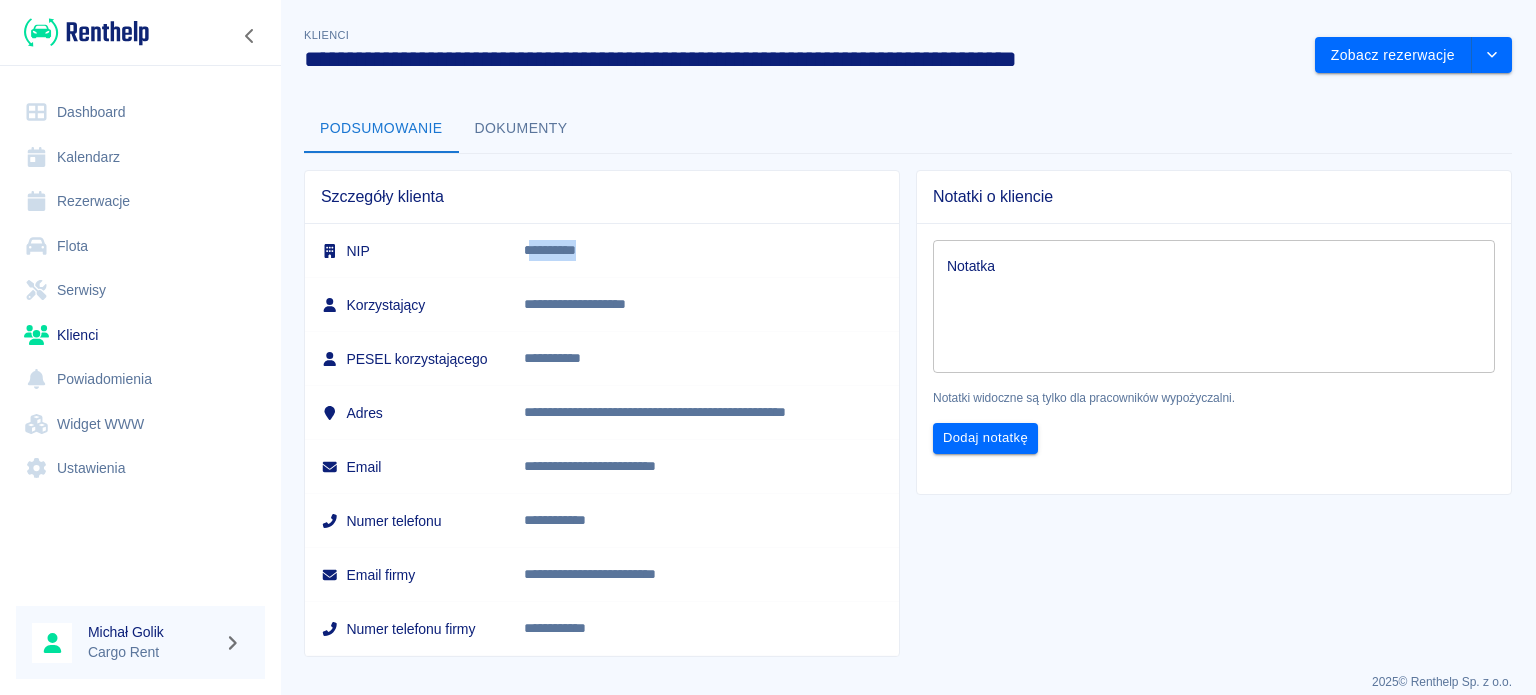 drag, startPoint x: 532, startPoint y: 255, endPoint x: 688, endPoint y: 250, distance: 156.08011 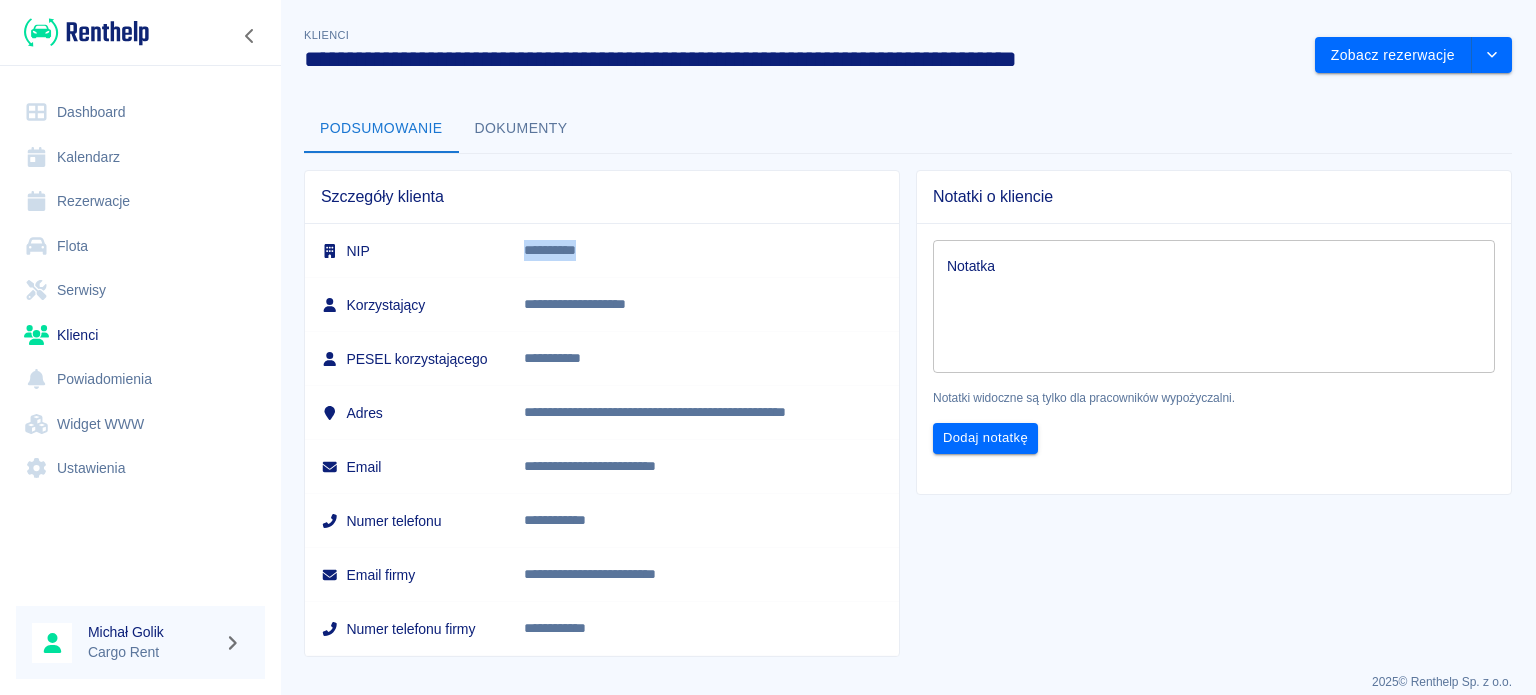 drag, startPoint x: 509, startPoint y: 251, endPoint x: 731, endPoint y: 251, distance: 222 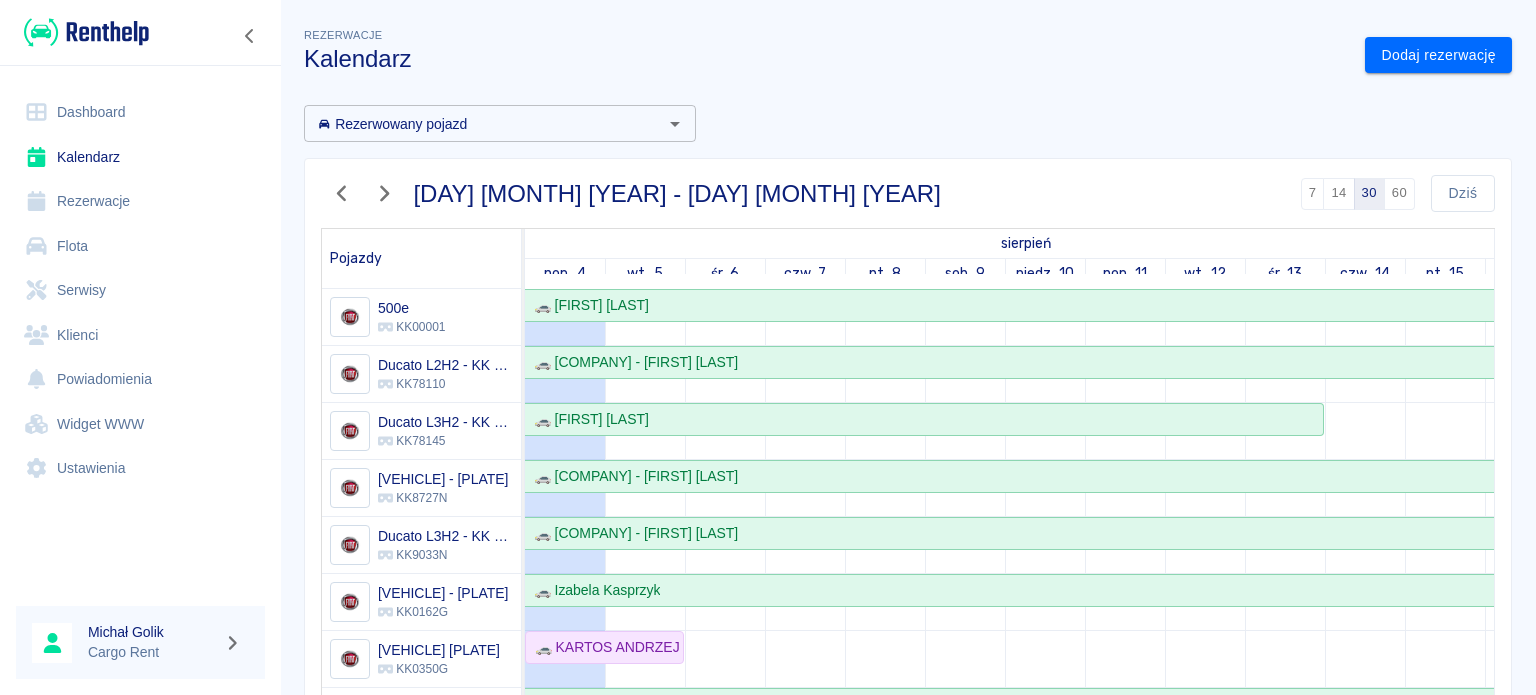 scroll, scrollTop: 240, scrollLeft: 0, axis: vertical 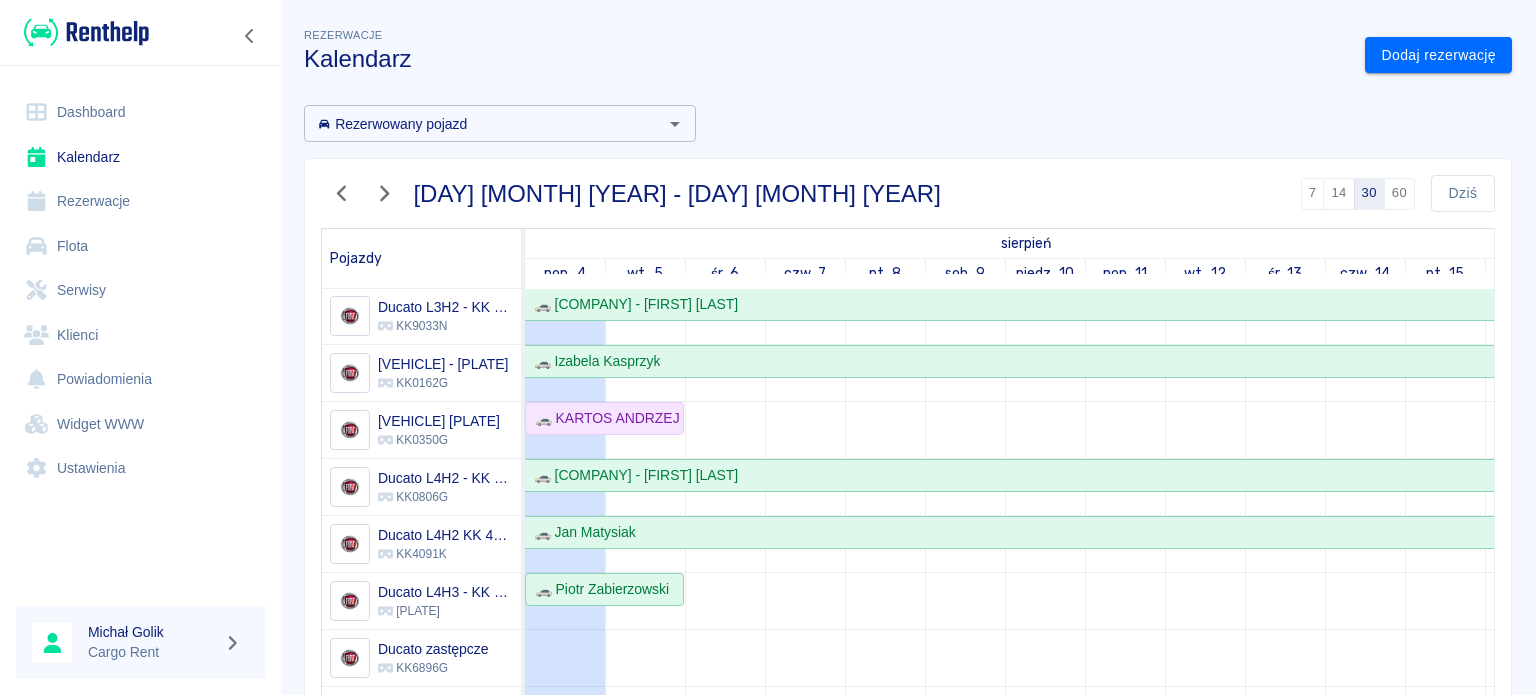 click 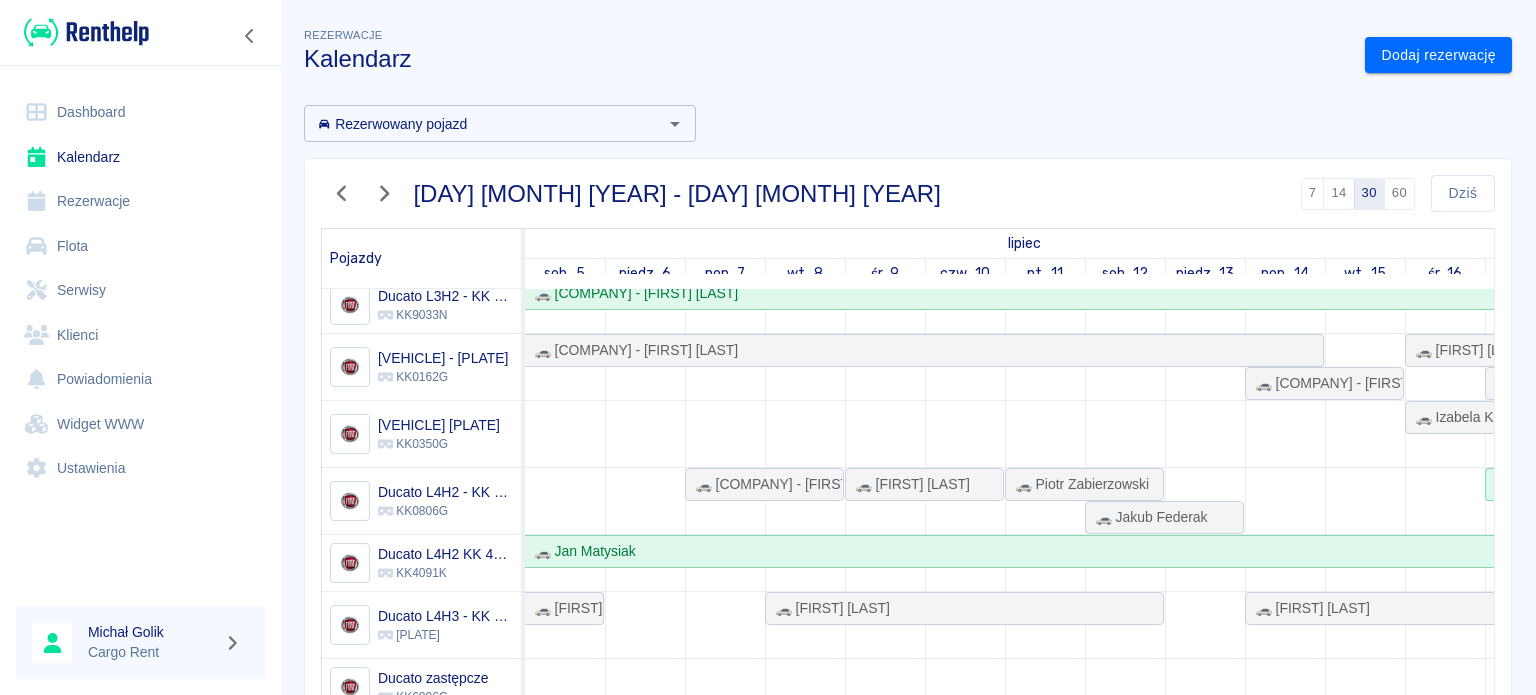 scroll, scrollTop: 267, scrollLeft: 0, axis: vertical 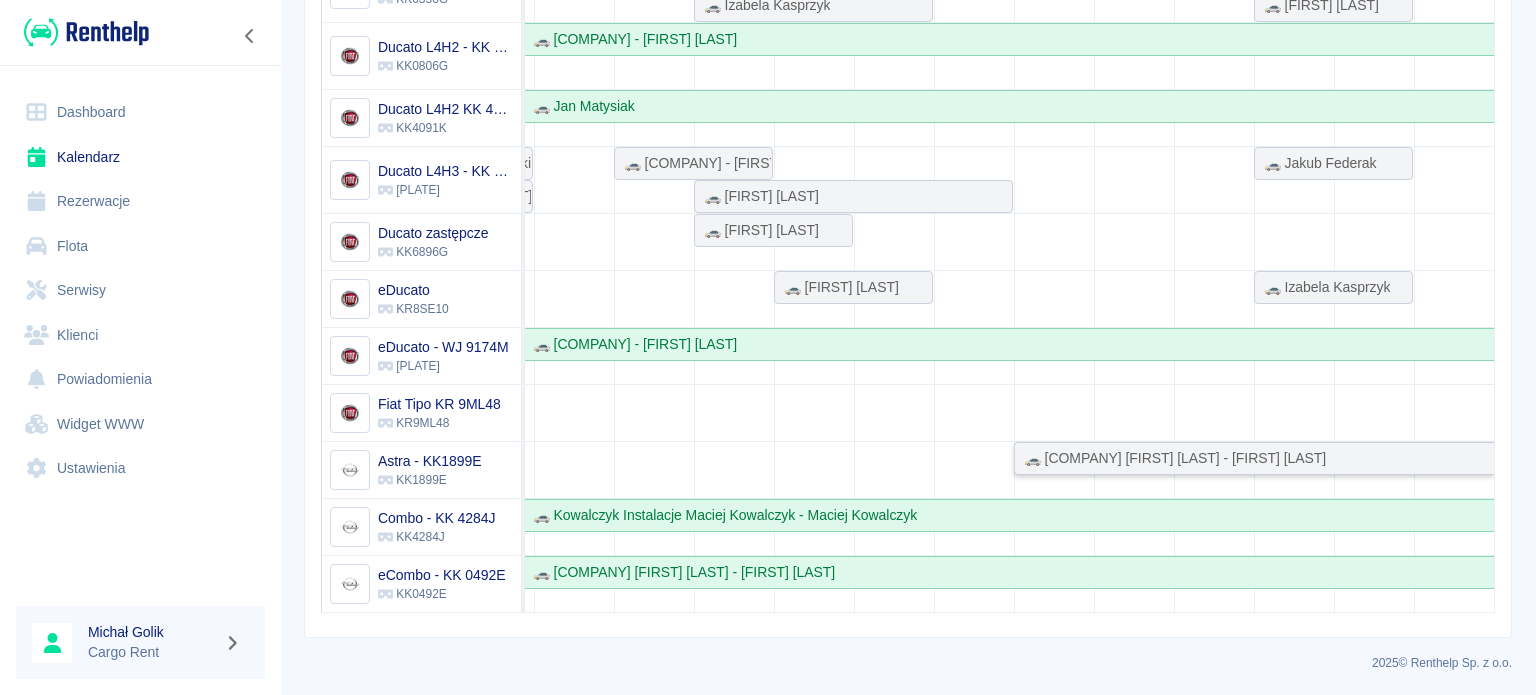 click on "🚗 [COMPANY] [FIRST] [LAST] - [FIRST] [LAST]" at bounding box center [1171, 458] 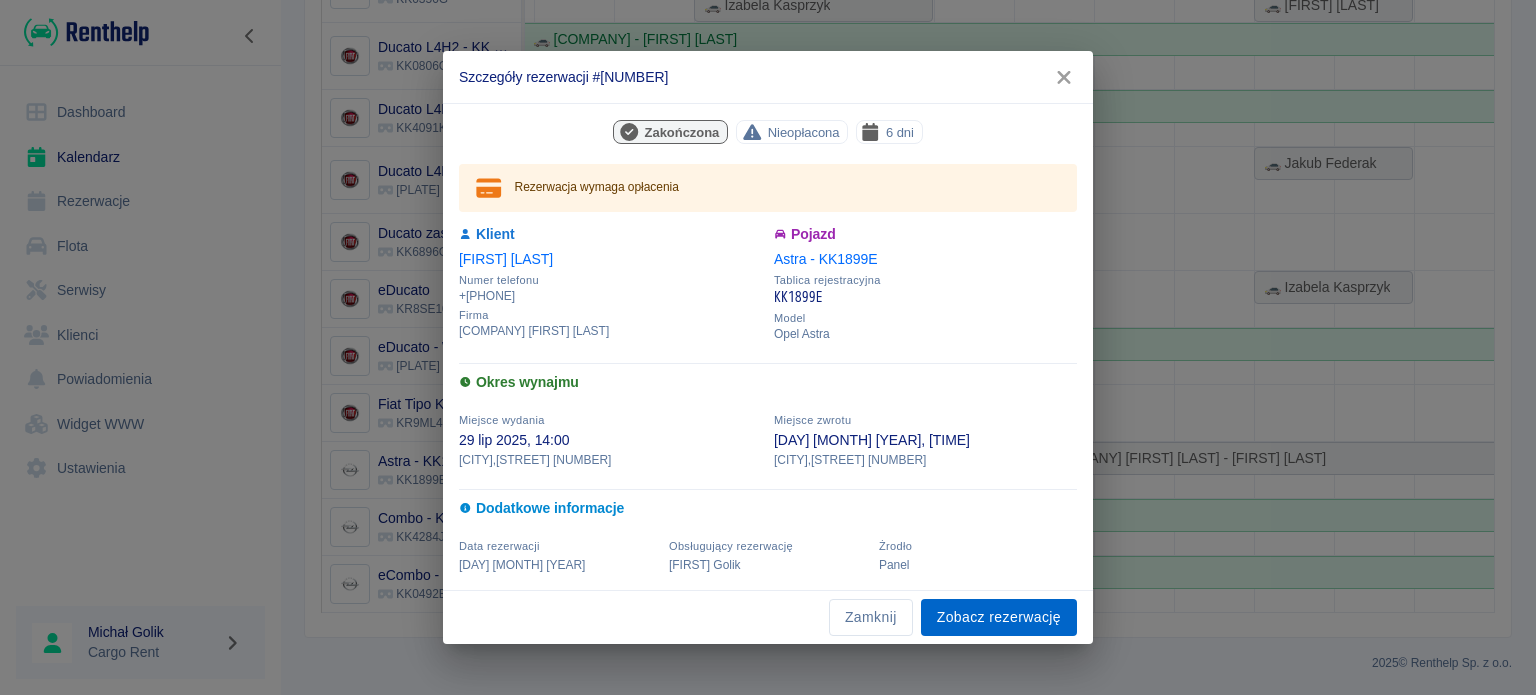 click on "Zobacz rezerwację" at bounding box center (999, 617) 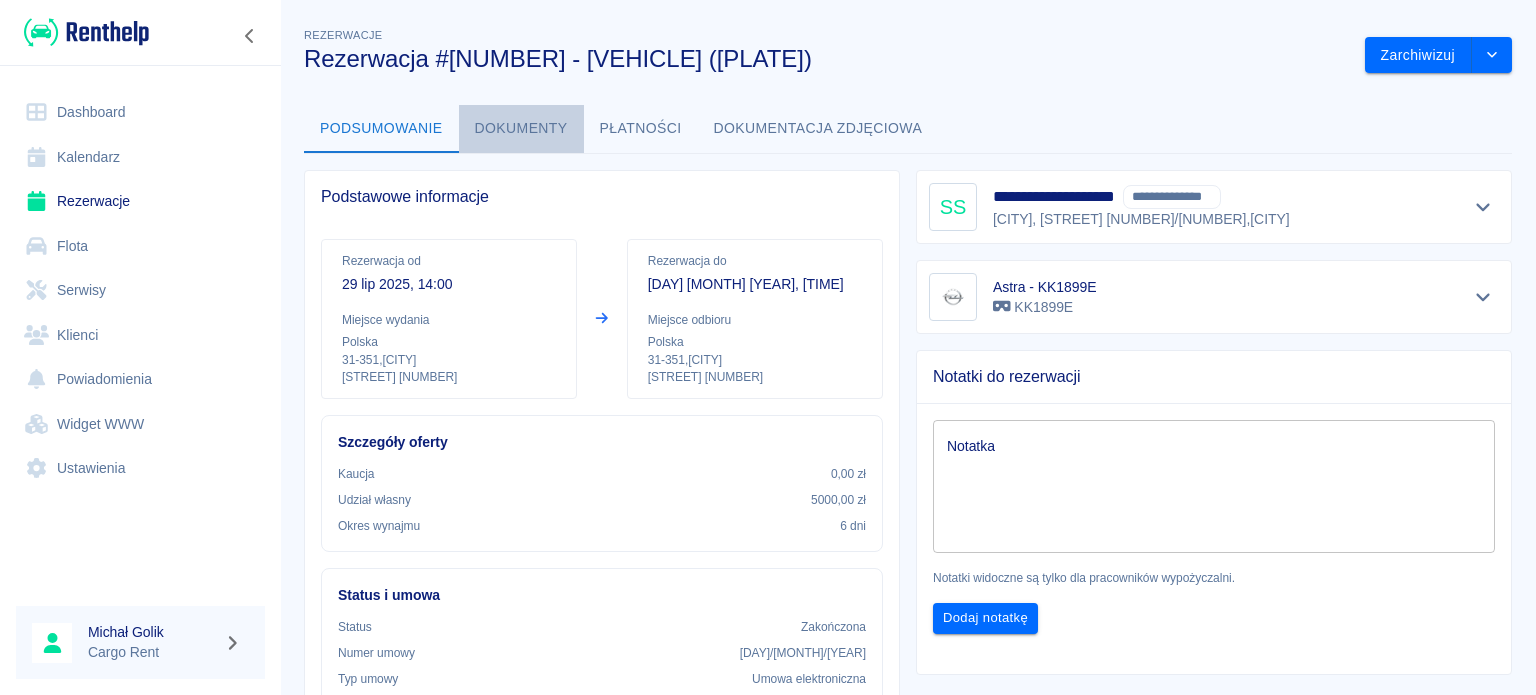 click on "Dokumenty" at bounding box center (521, 129) 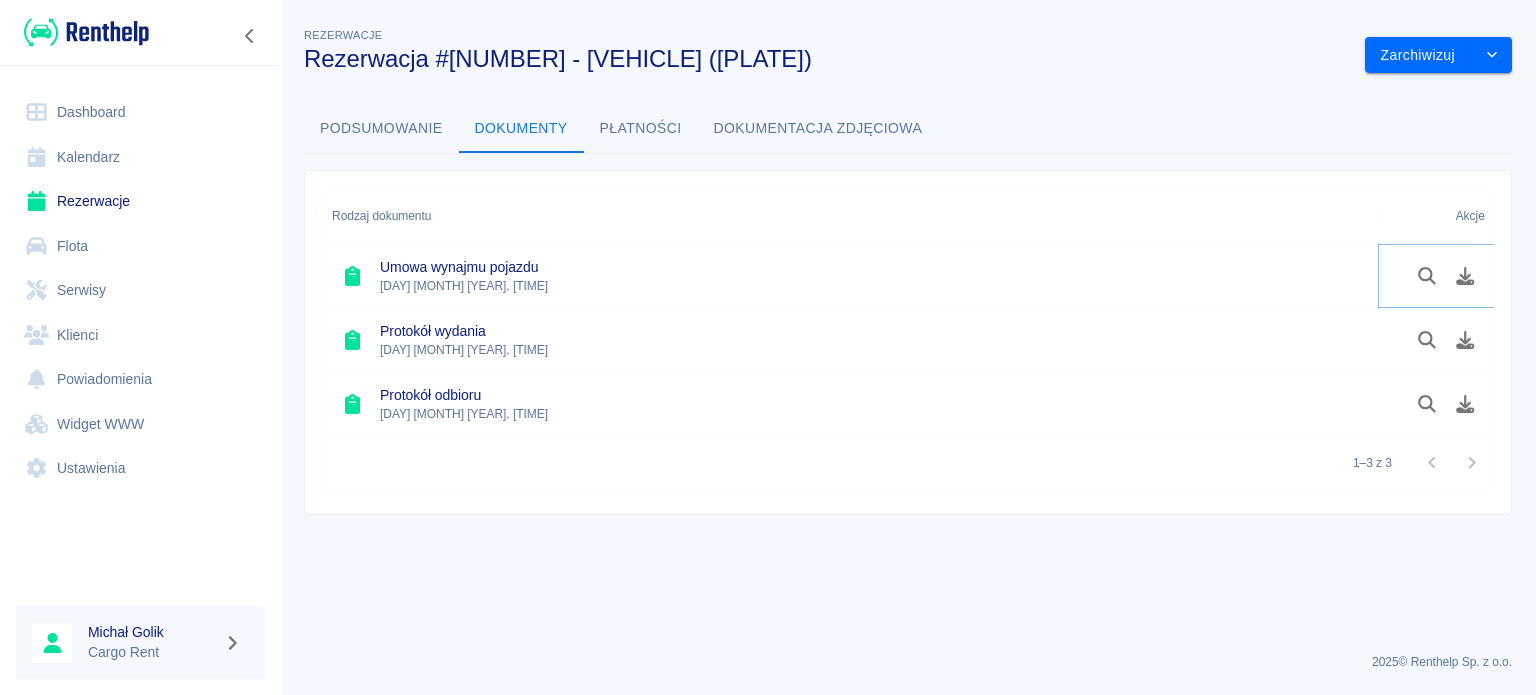 click 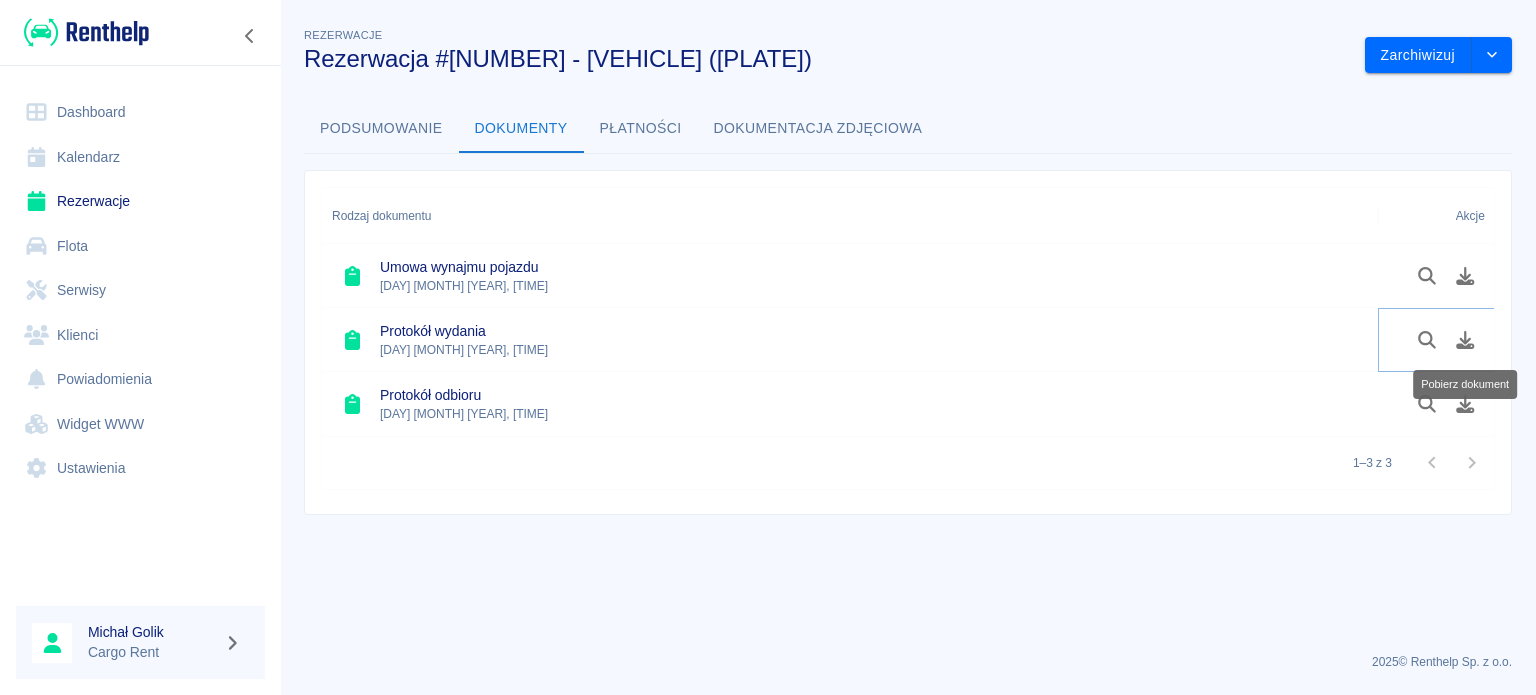 click 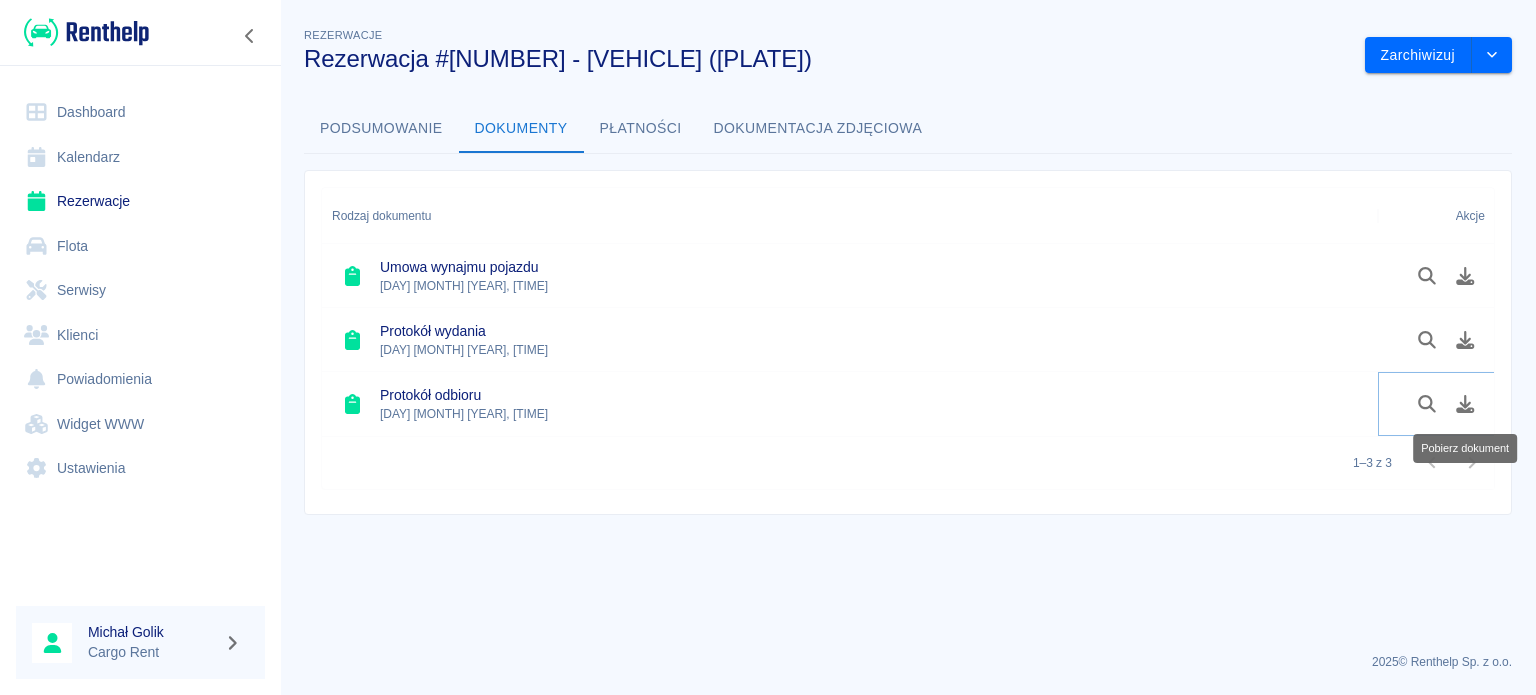 click 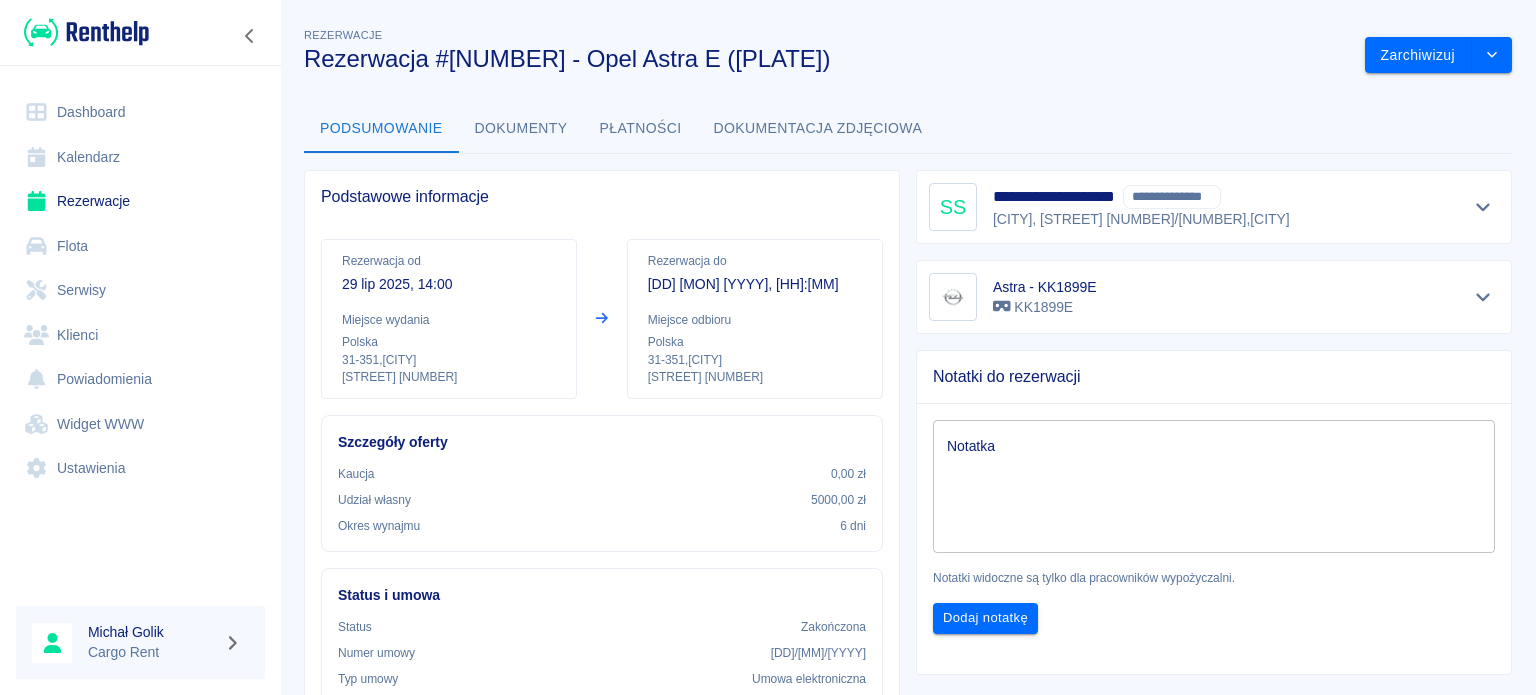 scroll, scrollTop: 0, scrollLeft: 0, axis: both 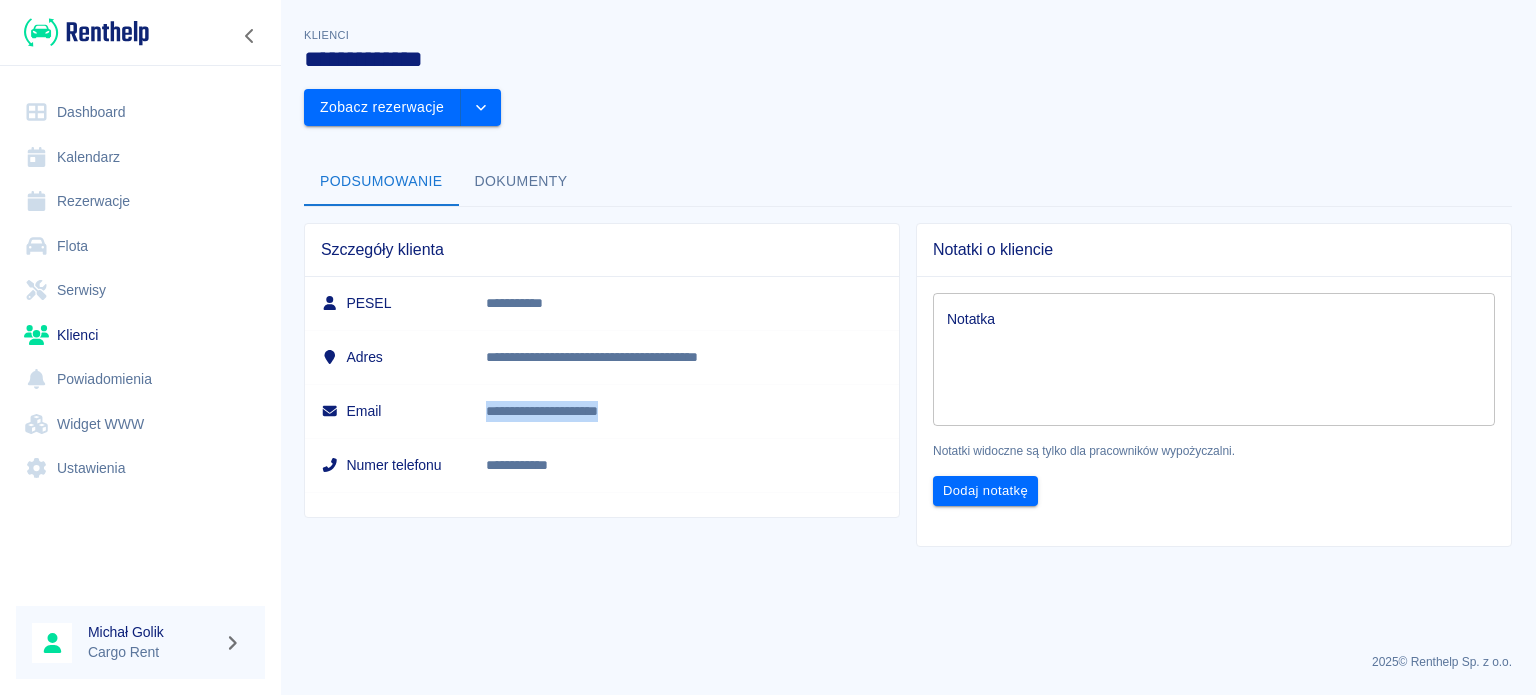 drag, startPoint x: 694, startPoint y: 368, endPoint x: 520, endPoint y: 359, distance: 174.2326 